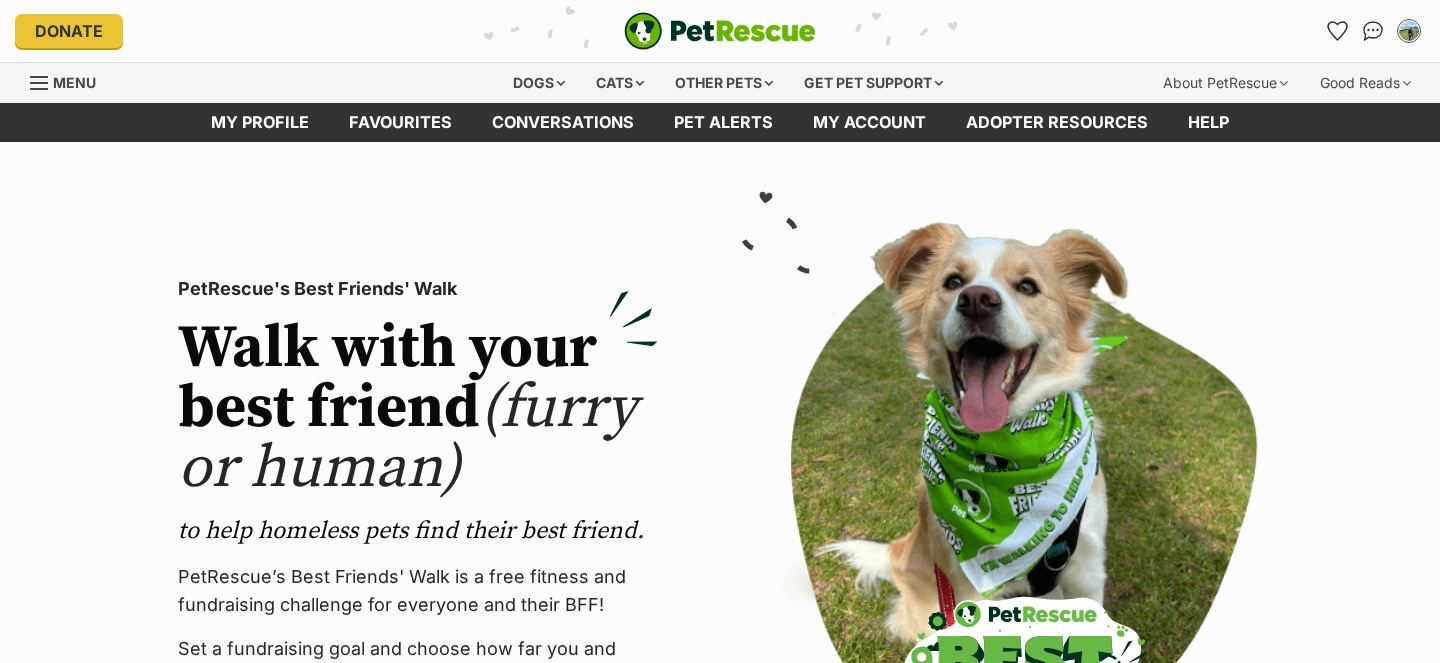 scroll, scrollTop: 0, scrollLeft: 0, axis: both 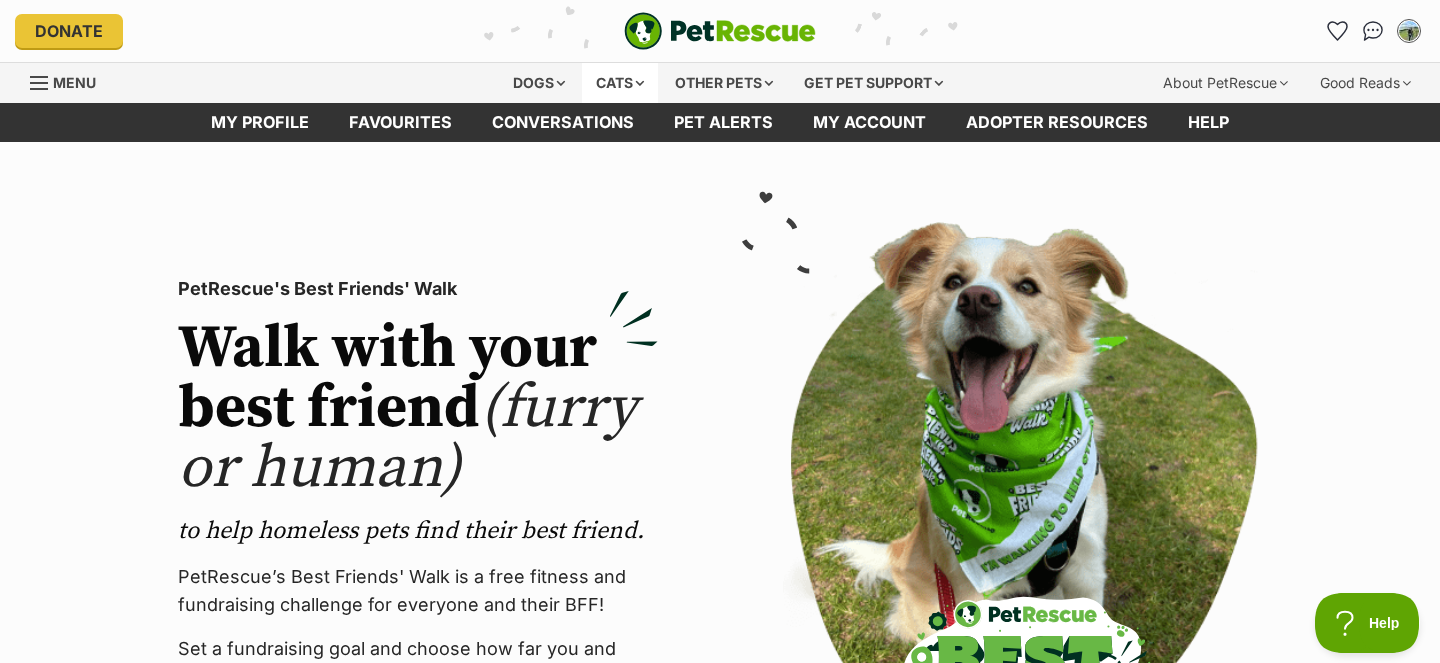 click on "Cats" at bounding box center [620, 83] 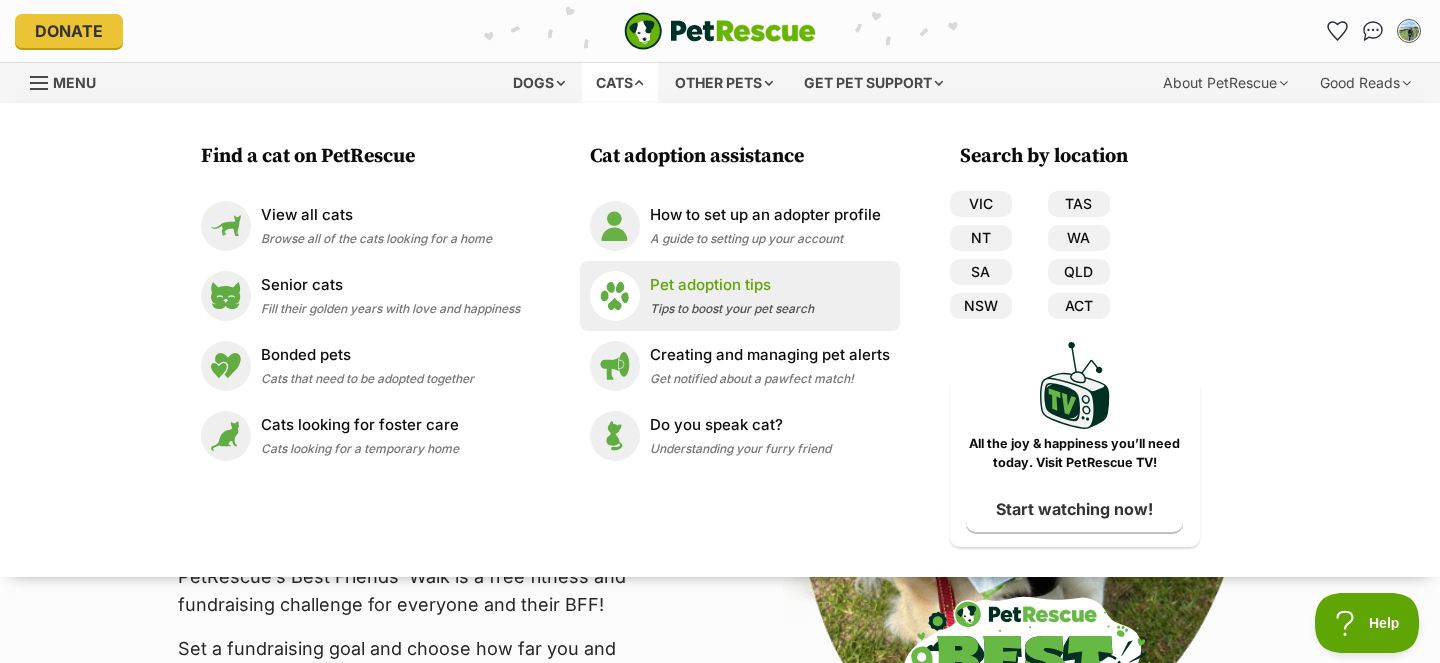 click on "VIC" at bounding box center [981, 204] 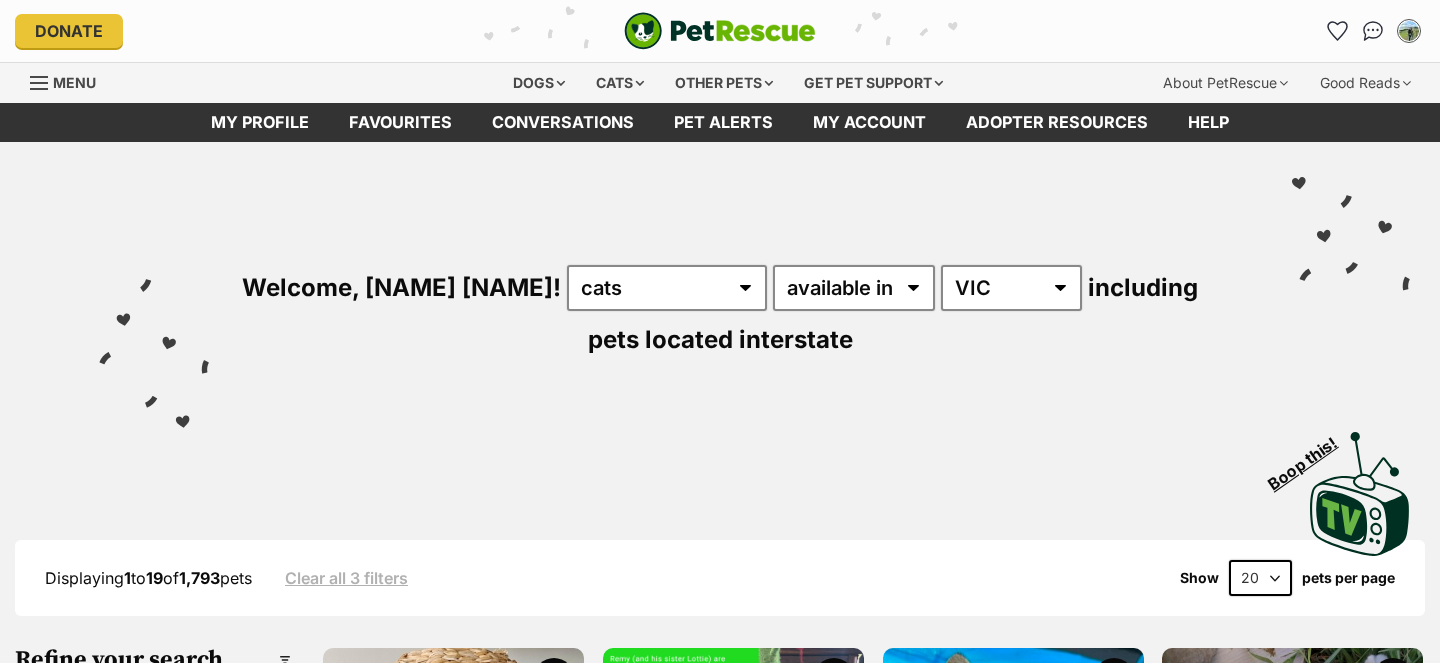 scroll, scrollTop: 0, scrollLeft: 0, axis: both 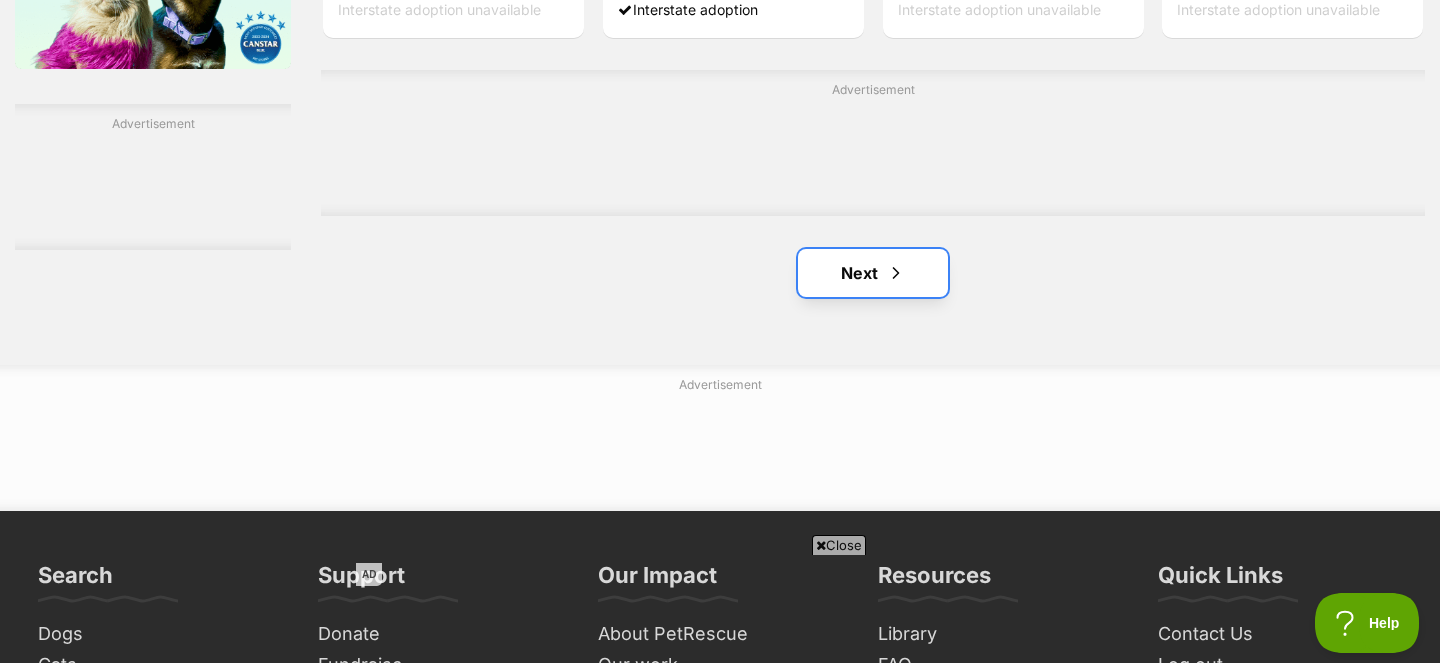 click on "Next" at bounding box center [873, 273] 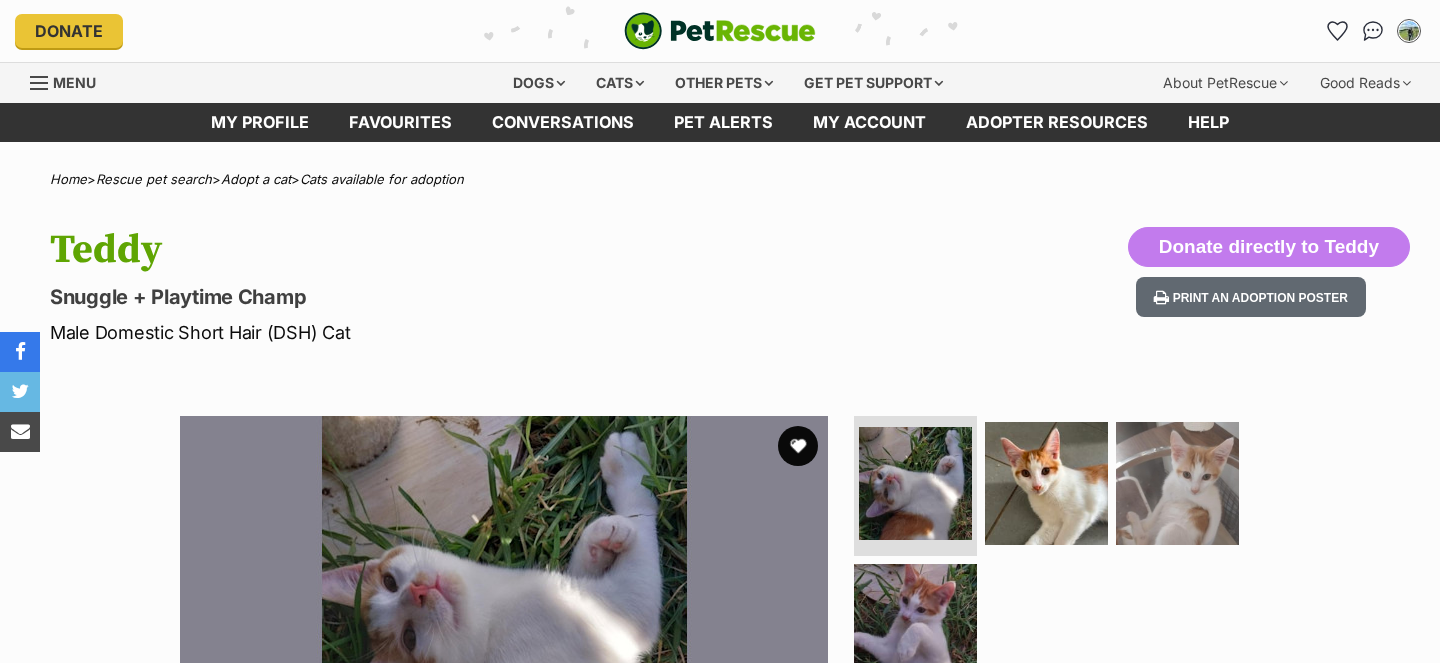 scroll, scrollTop: 0, scrollLeft: 0, axis: both 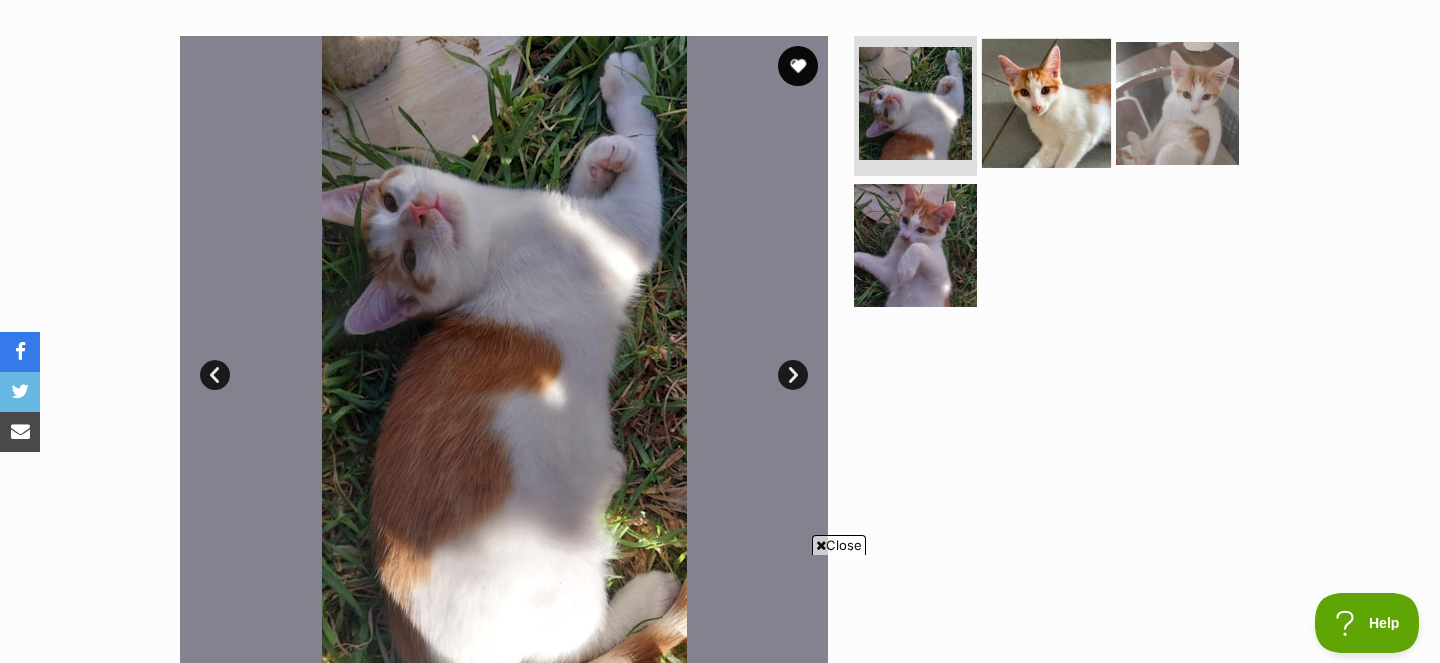 click at bounding box center (1046, 103) 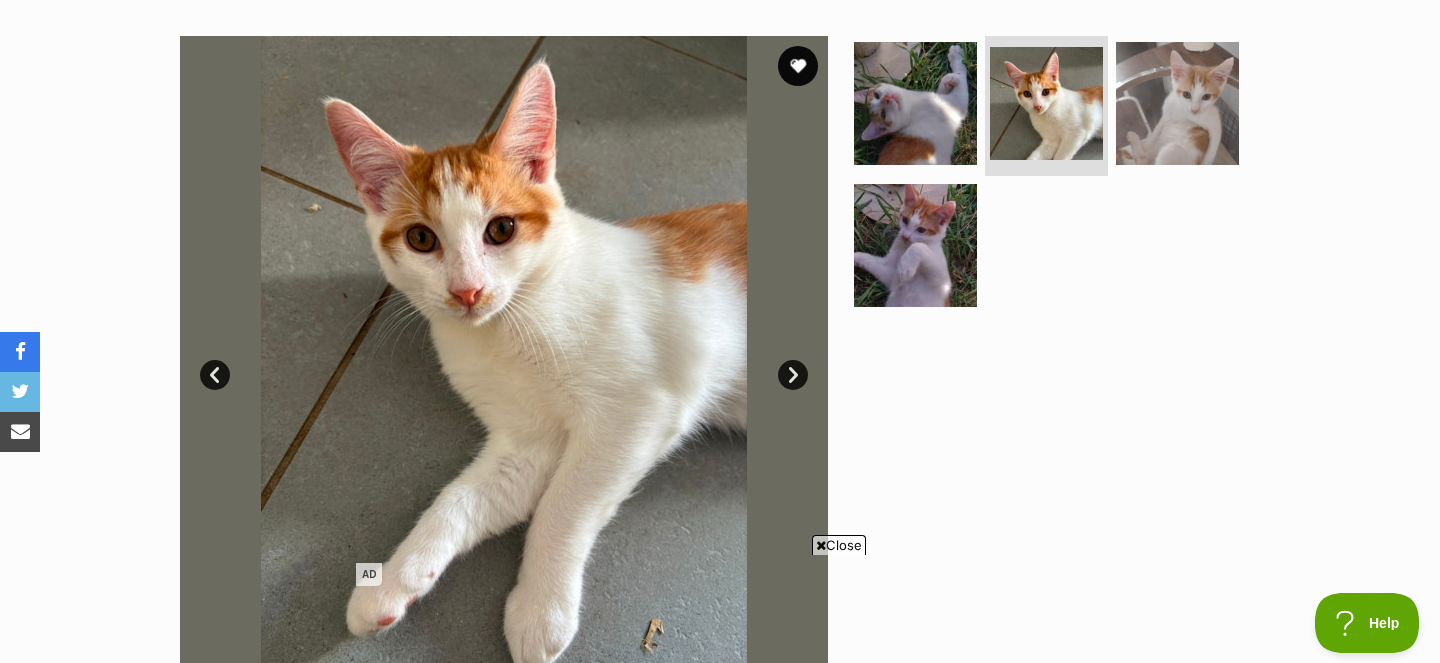 click on "Next" at bounding box center [793, 375] 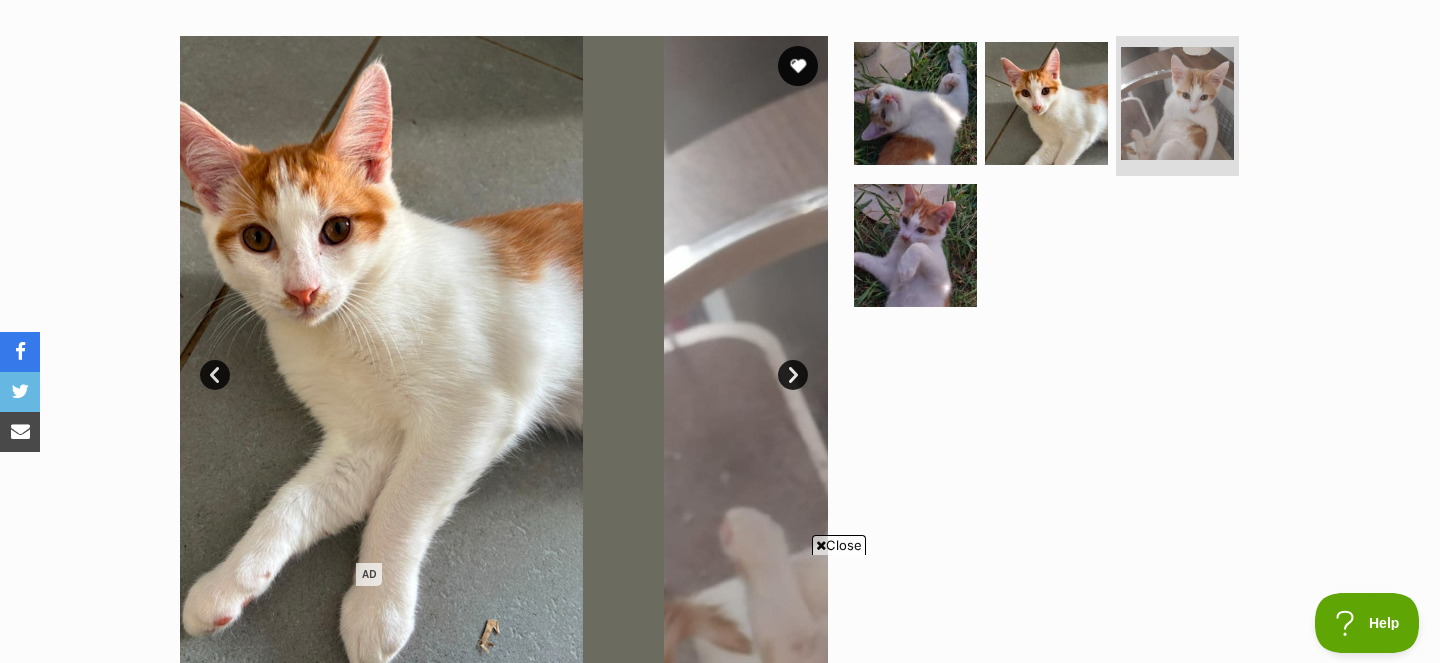 click on "Next" at bounding box center (793, 375) 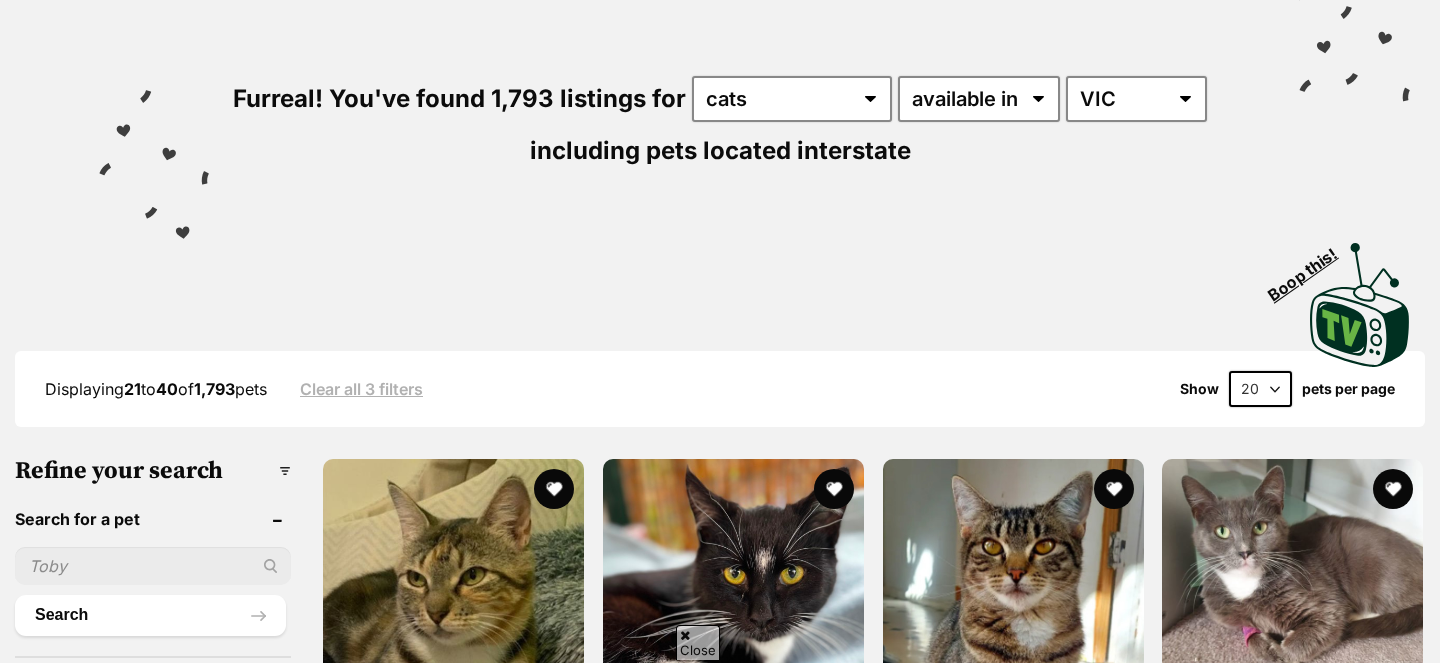 scroll, scrollTop: 0, scrollLeft: 0, axis: both 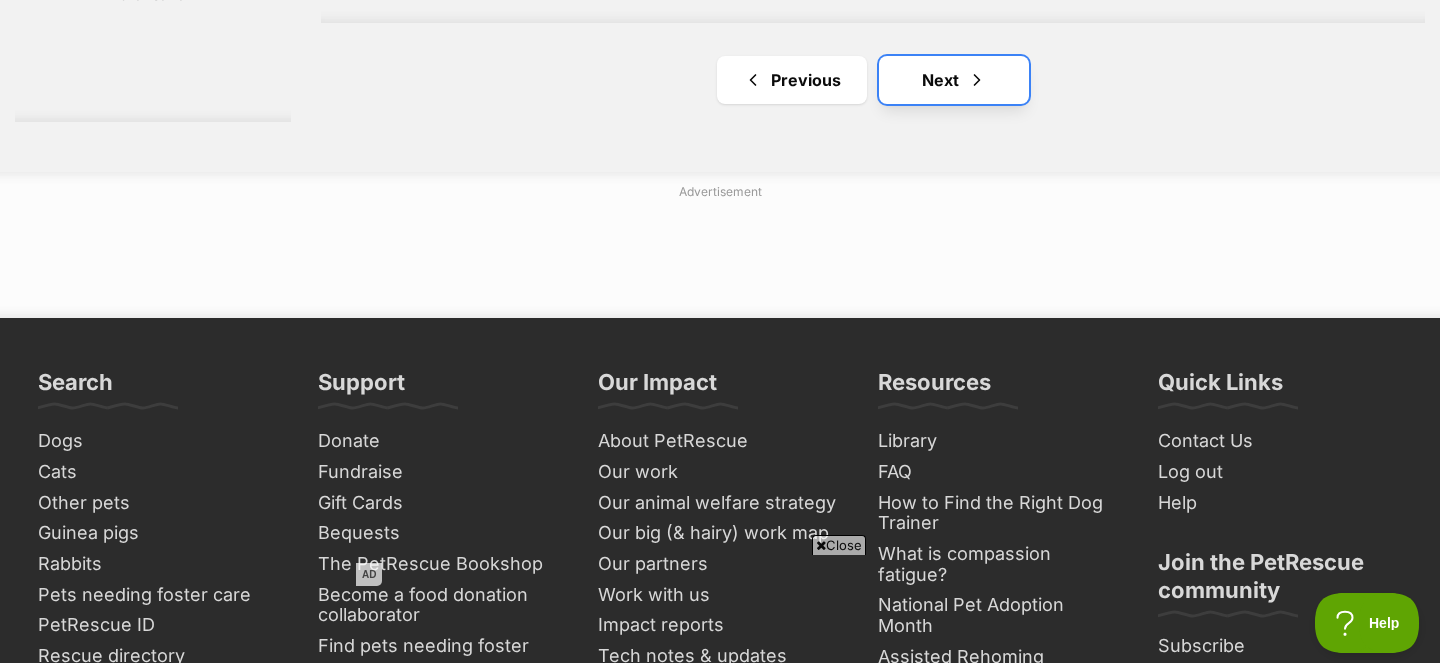 click on "Next" at bounding box center (954, 80) 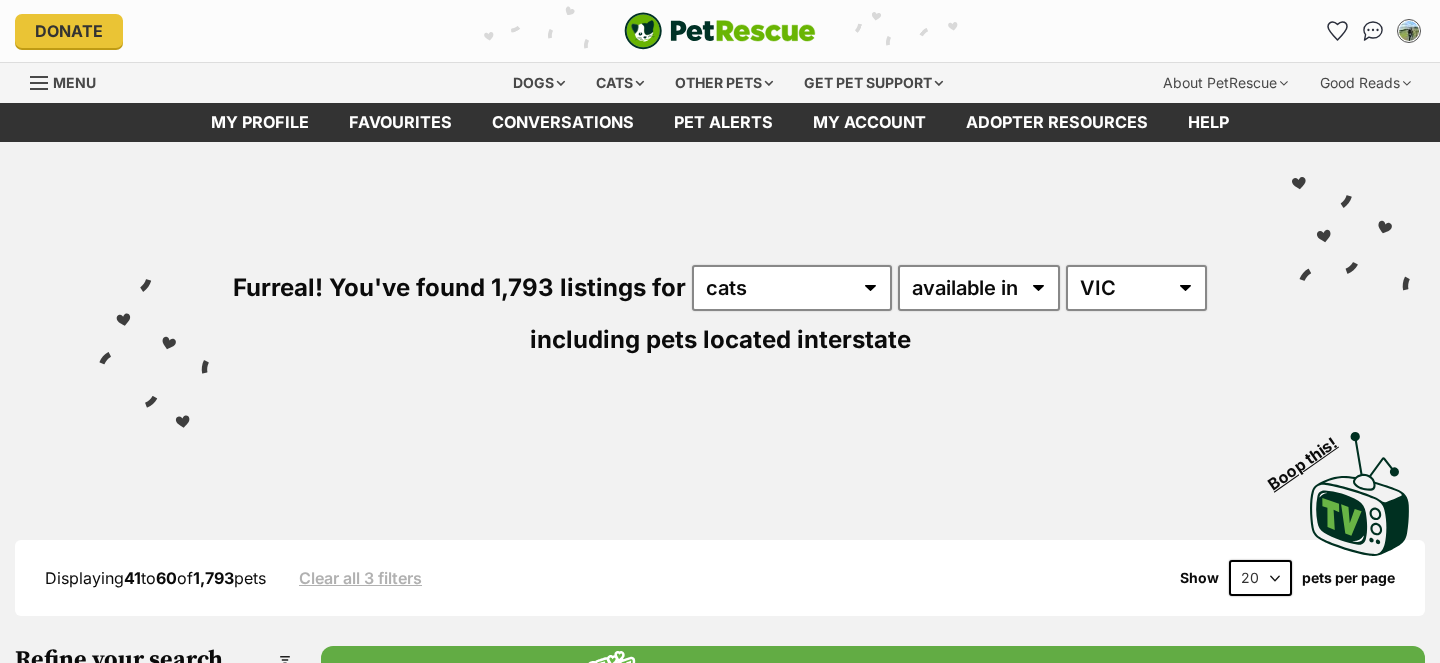scroll, scrollTop: 0, scrollLeft: 0, axis: both 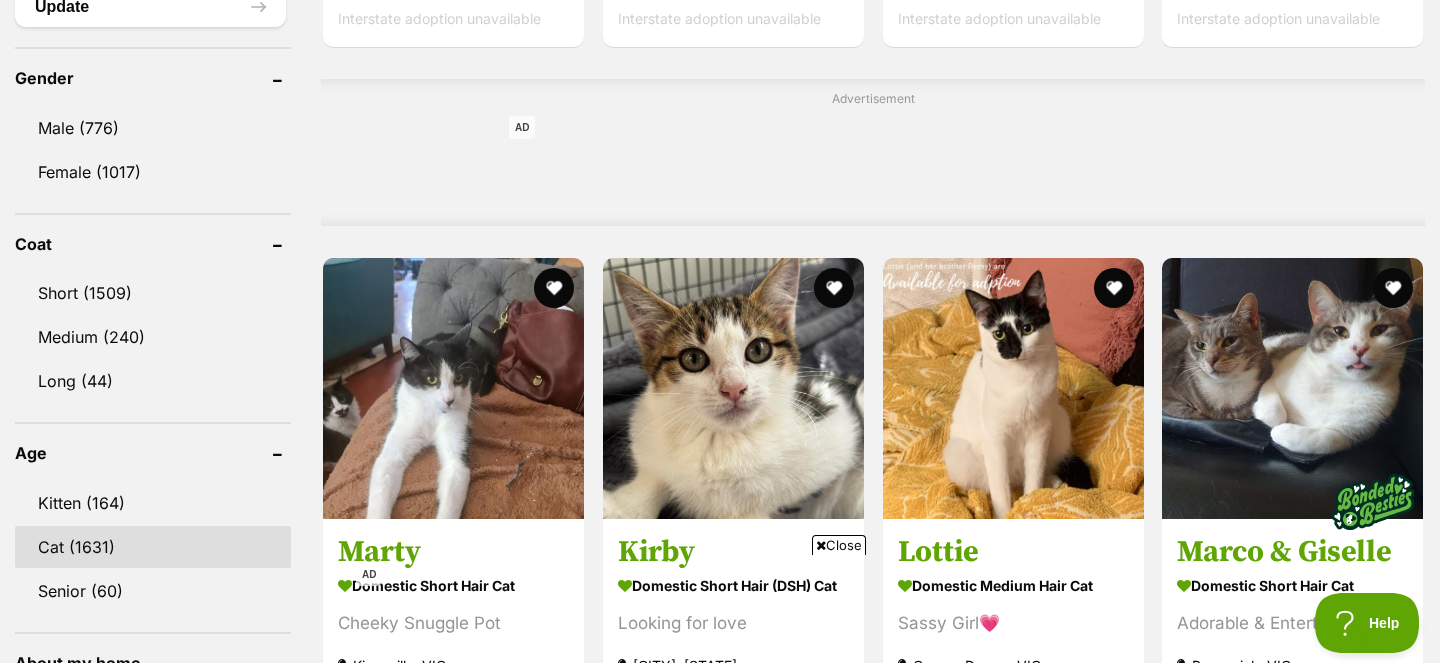 click on "Cat (1631)" at bounding box center (153, 547) 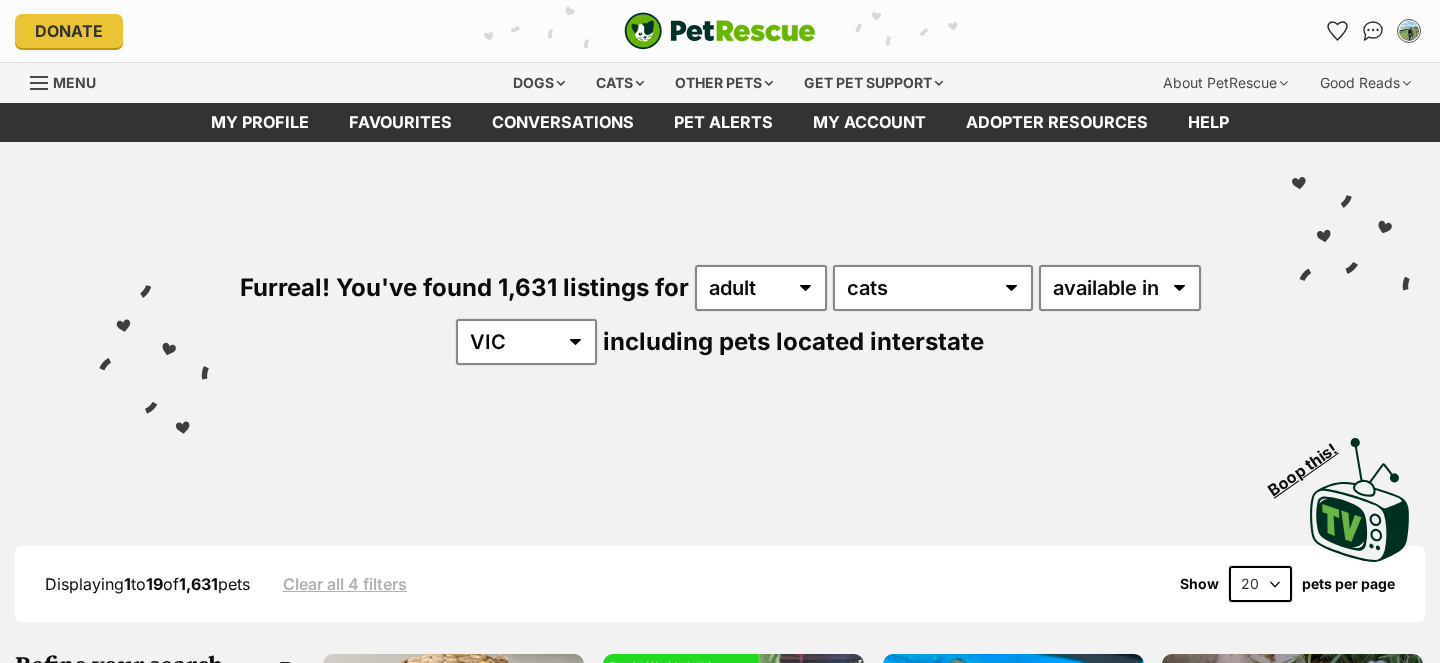 scroll, scrollTop: 0, scrollLeft: 0, axis: both 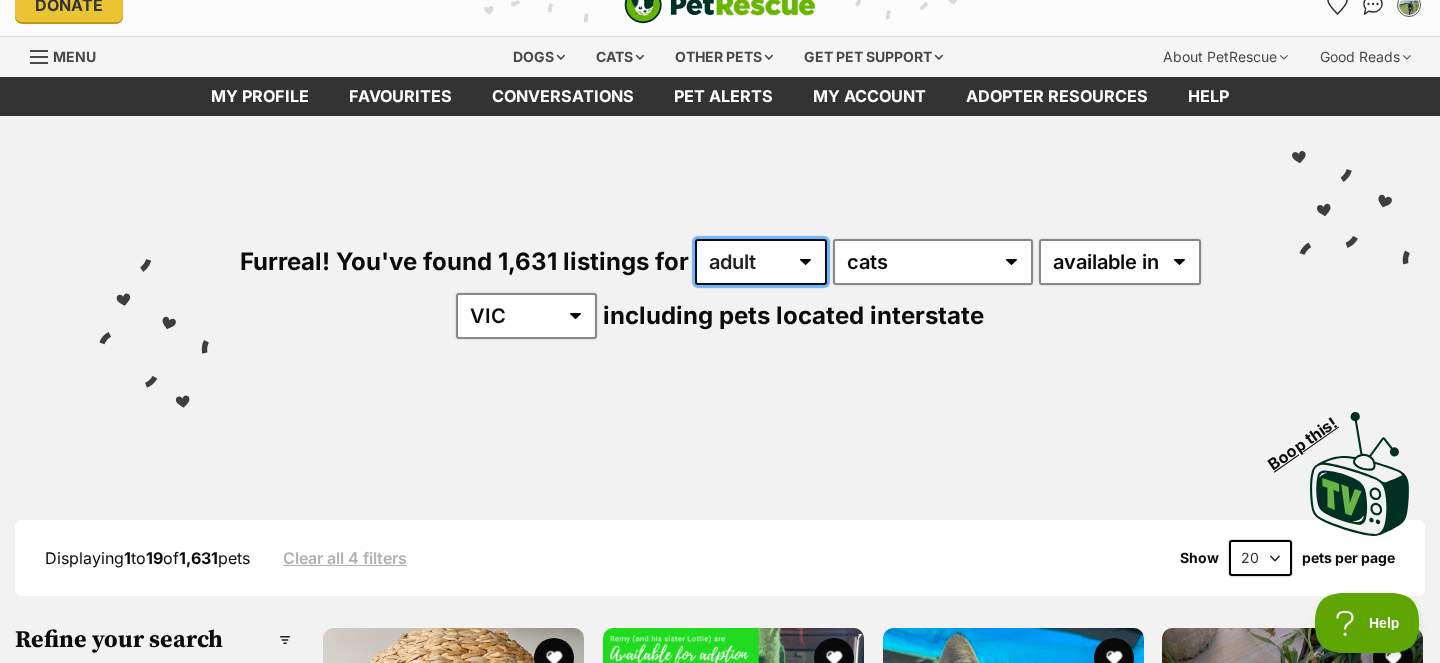 click on "any age
kitten
adult
senior" at bounding box center (761, 262) 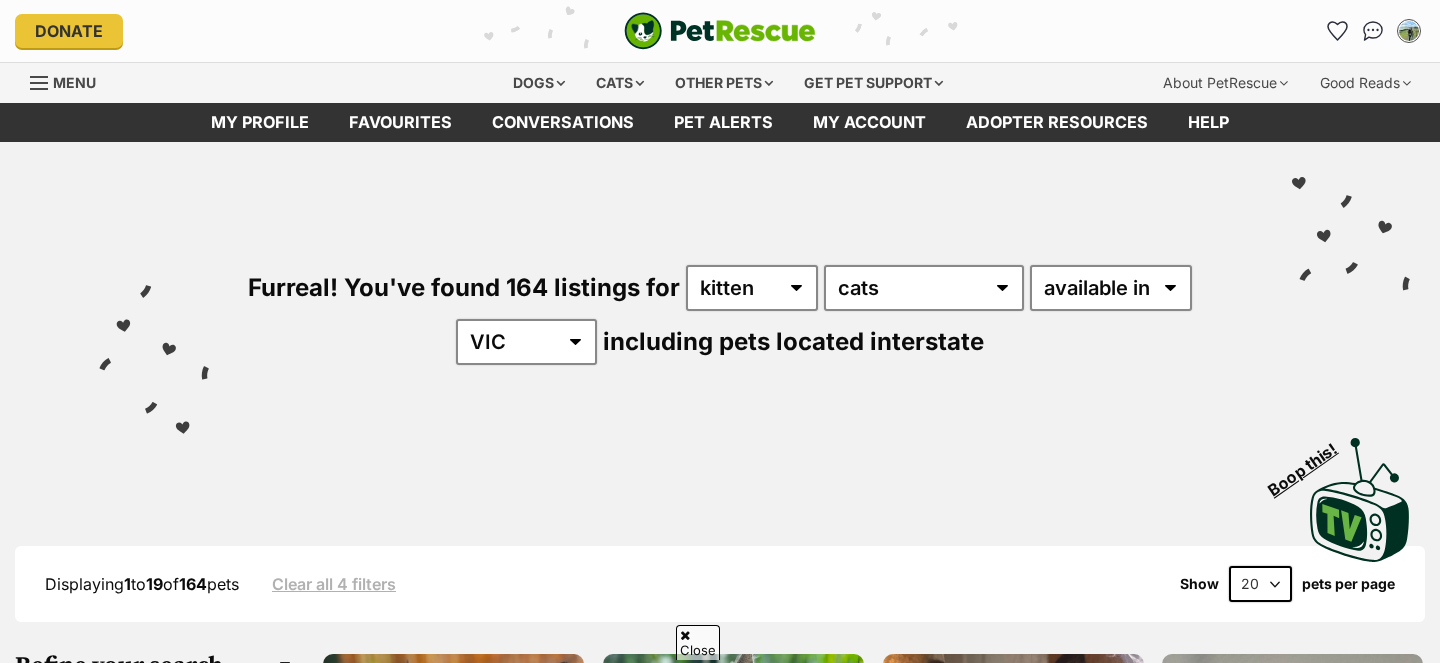 scroll, scrollTop: 331, scrollLeft: 0, axis: vertical 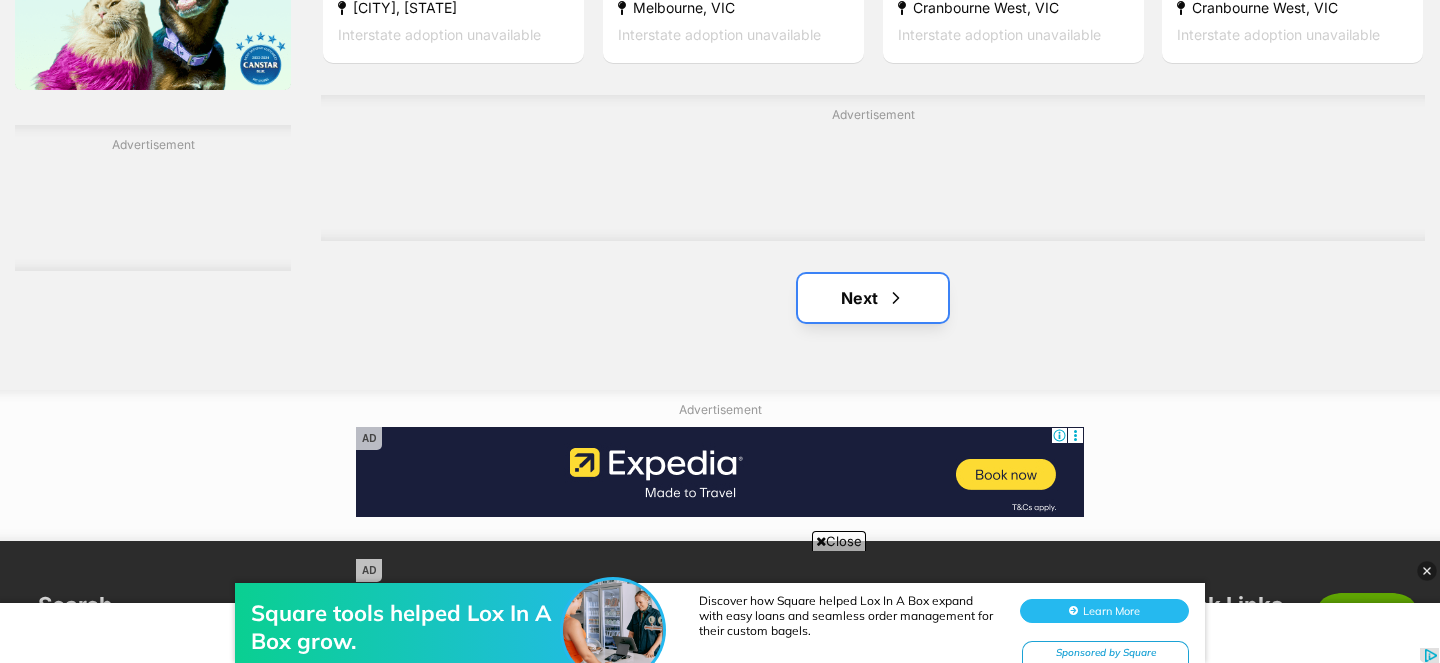click on "Next" at bounding box center (873, 298) 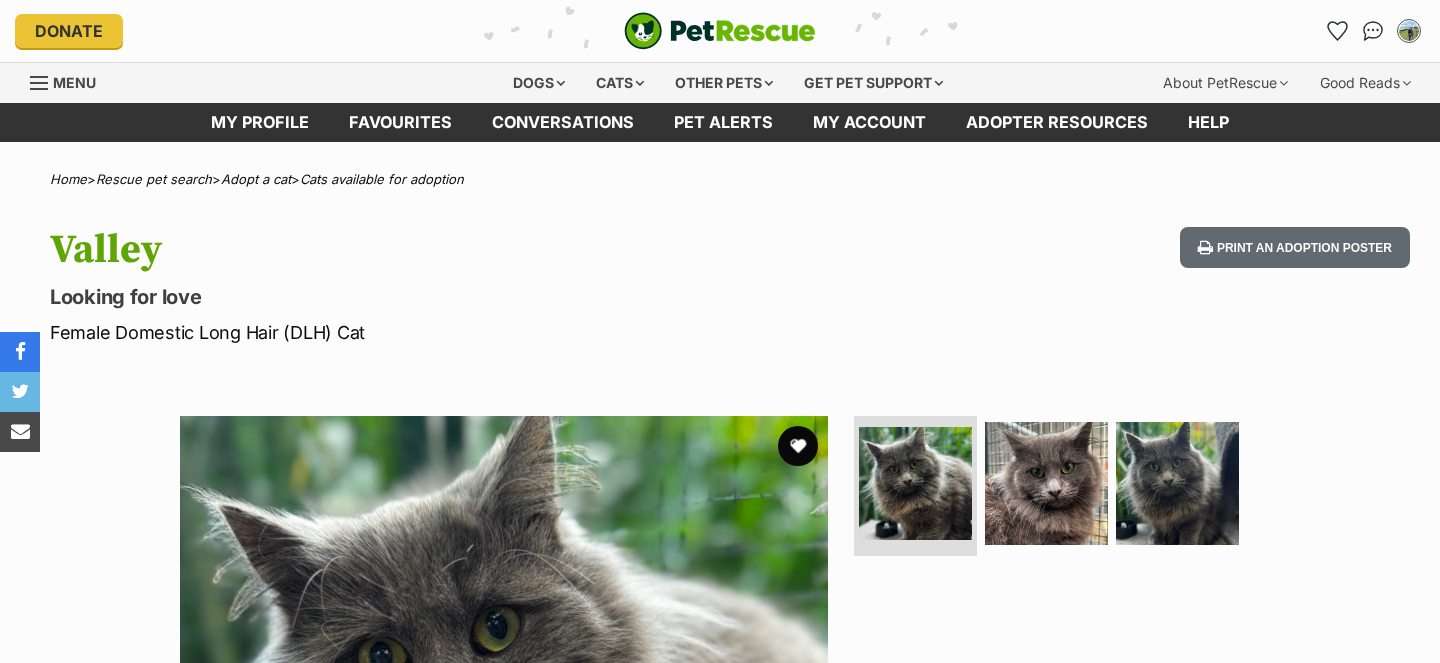 scroll, scrollTop: 0, scrollLeft: 0, axis: both 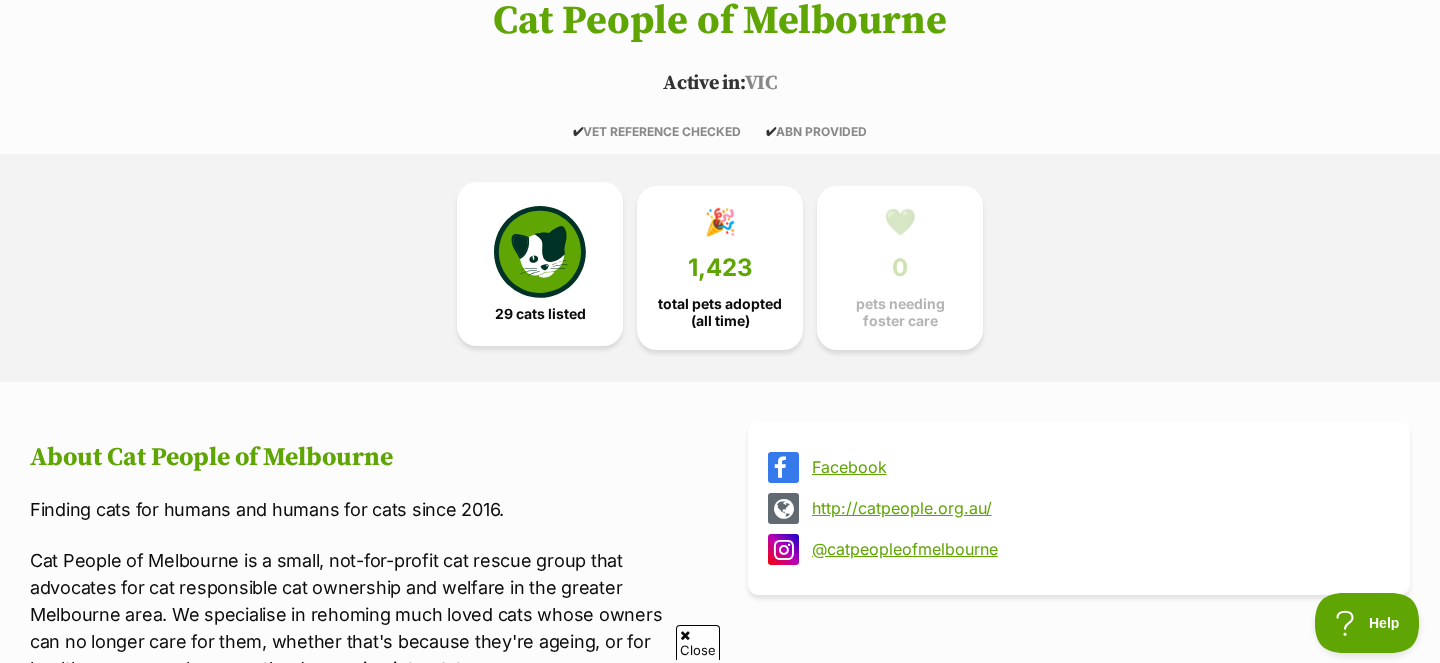 click on "29 cats listed" at bounding box center (540, 264) 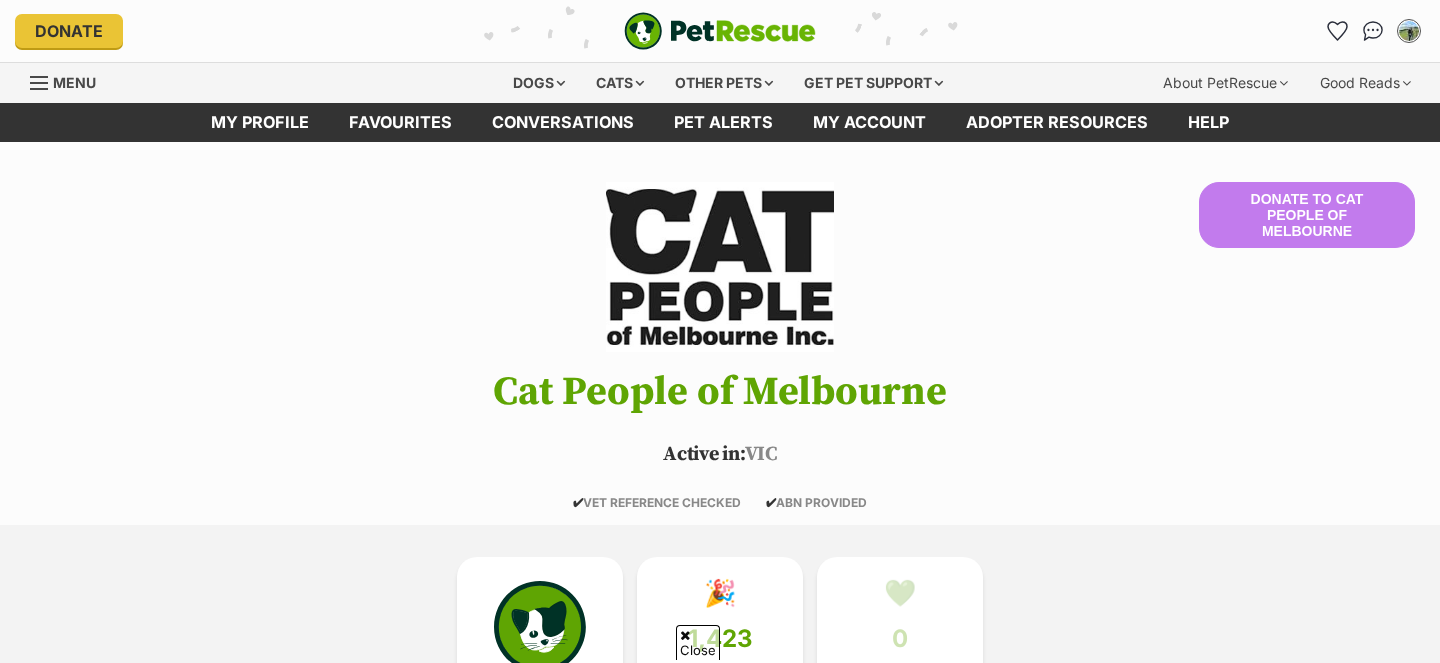 scroll, scrollTop: 1772, scrollLeft: 0, axis: vertical 